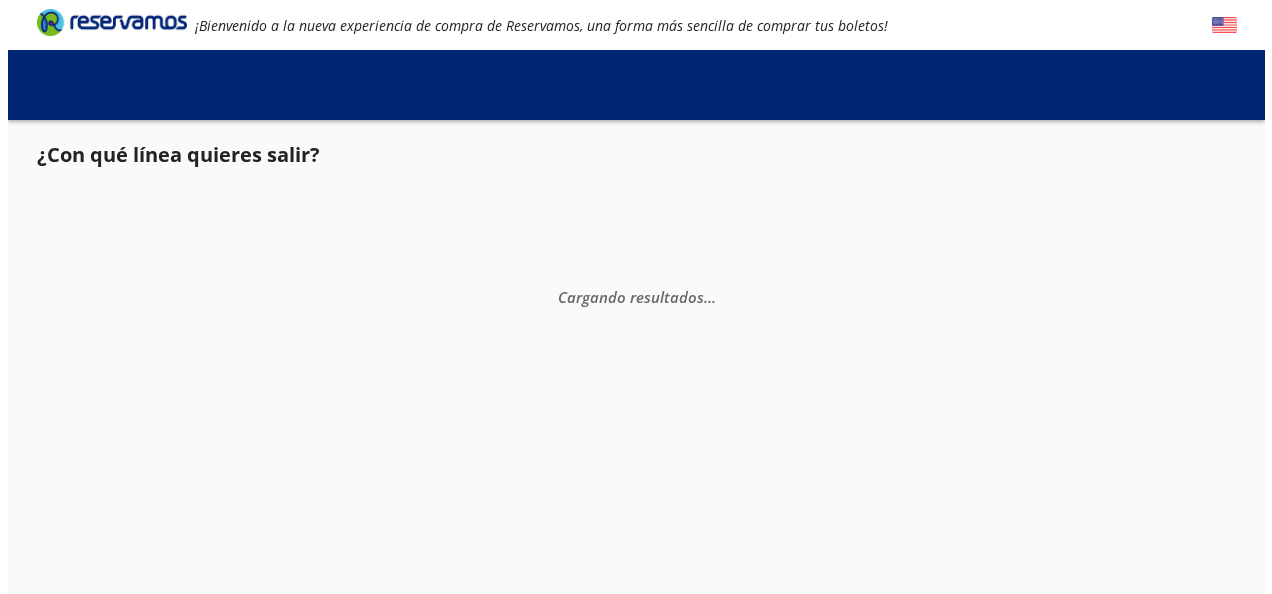 scroll, scrollTop: 0, scrollLeft: 0, axis: both 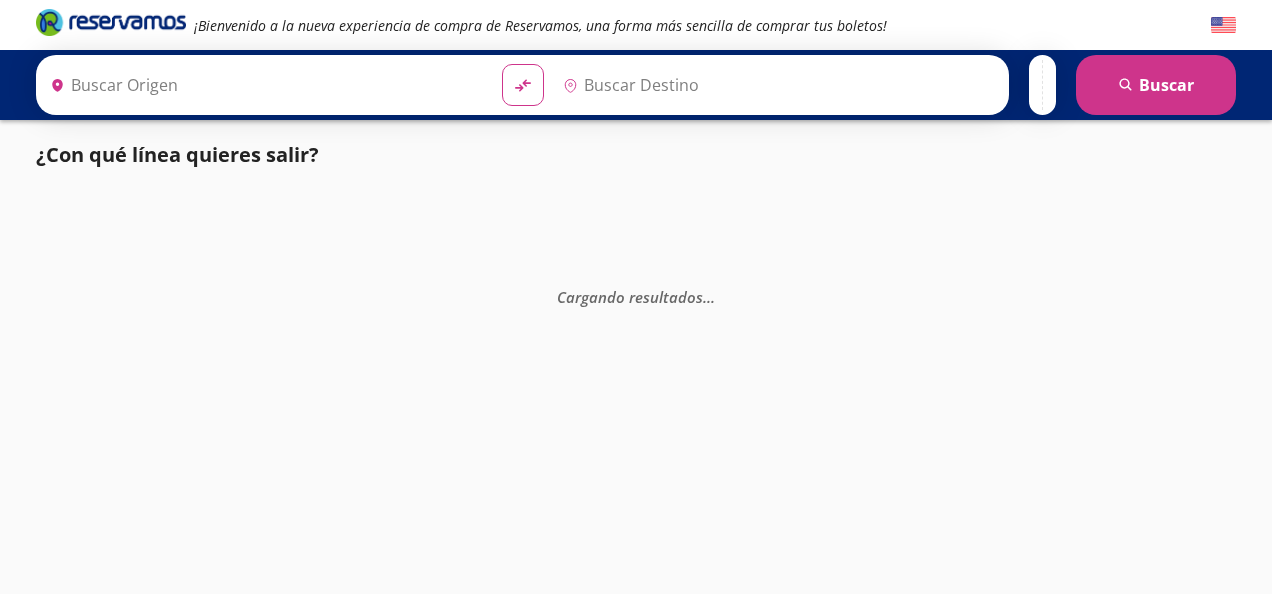 type on "[GEOGRAPHIC_DATA], [GEOGRAPHIC_DATA]" 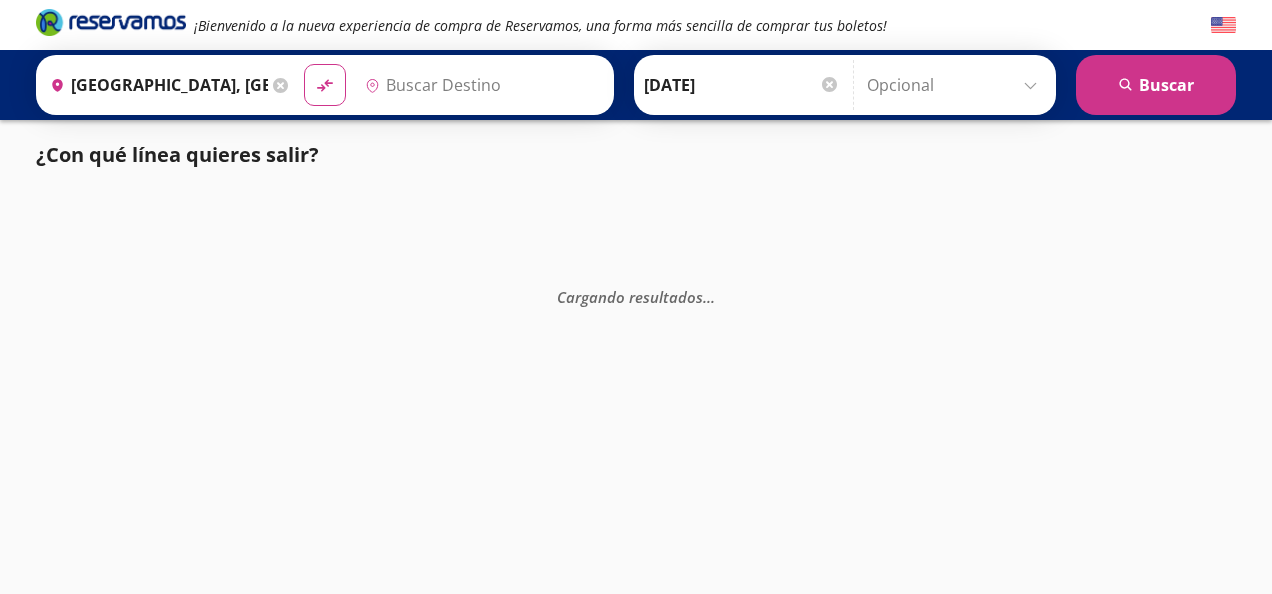 type on "[GEOGRAPHIC_DATA], [GEOGRAPHIC_DATA]" 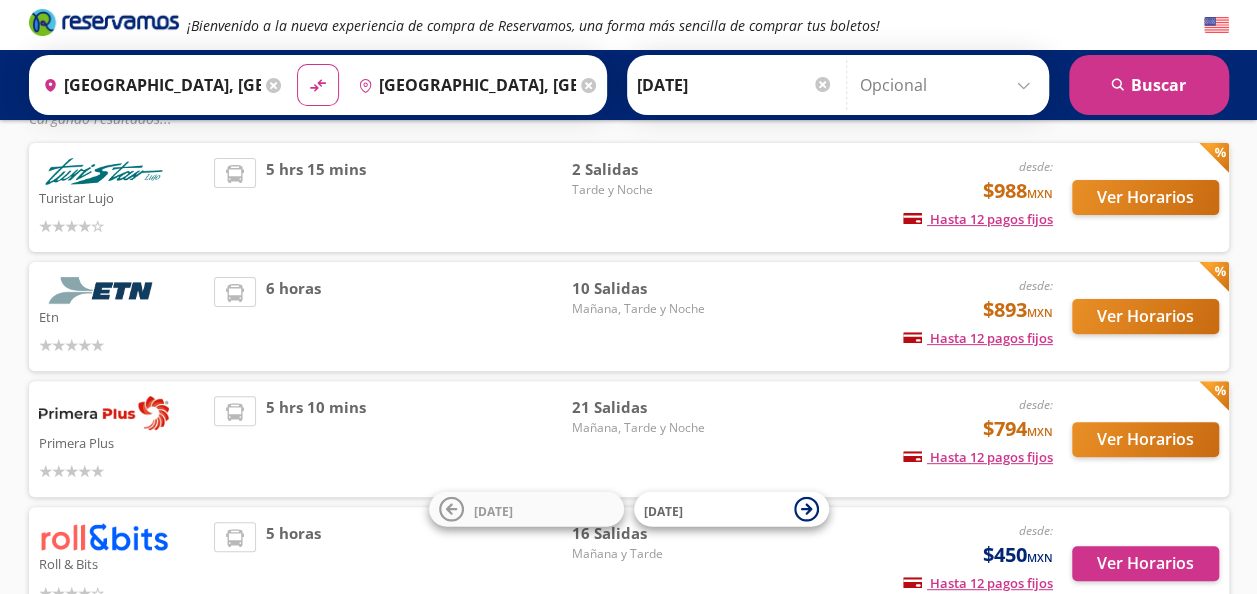 scroll, scrollTop: 200, scrollLeft: 0, axis: vertical 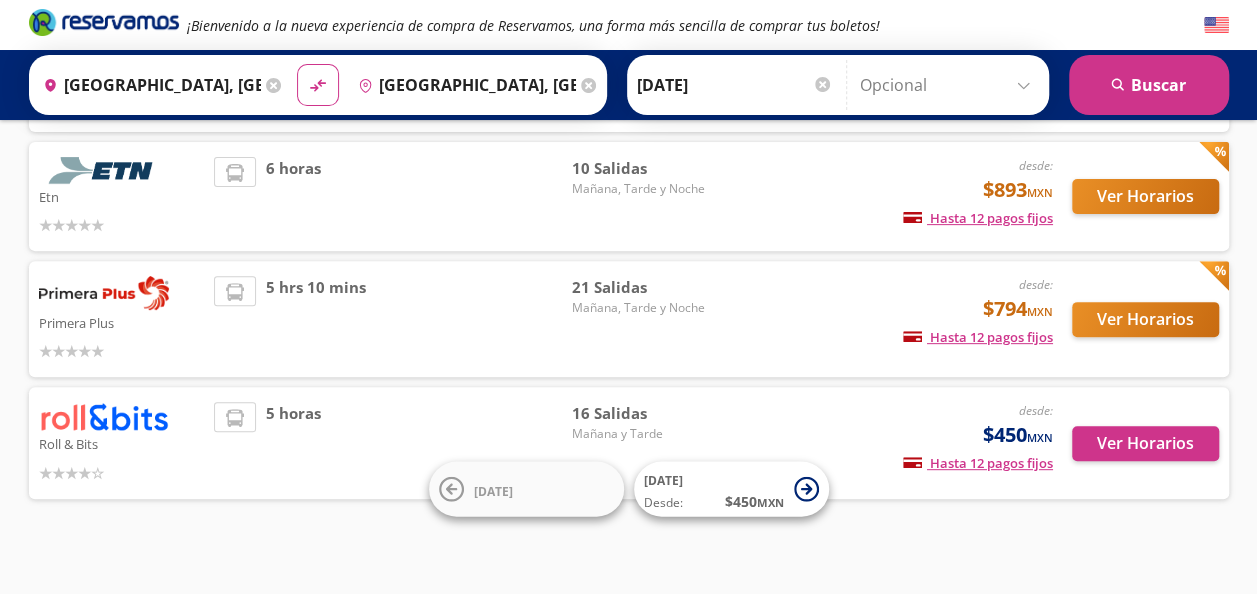 click on "Primera Plus" at bounding box center (122, 322) 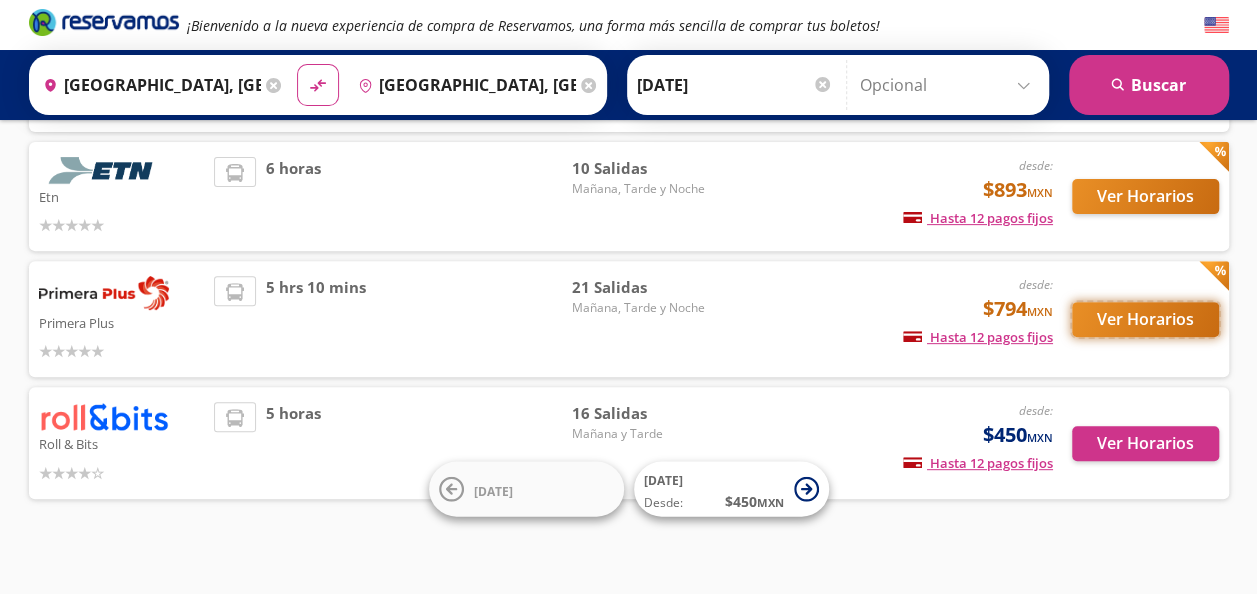 click on "Ver Horarios" at bounding box center (1145, 319) 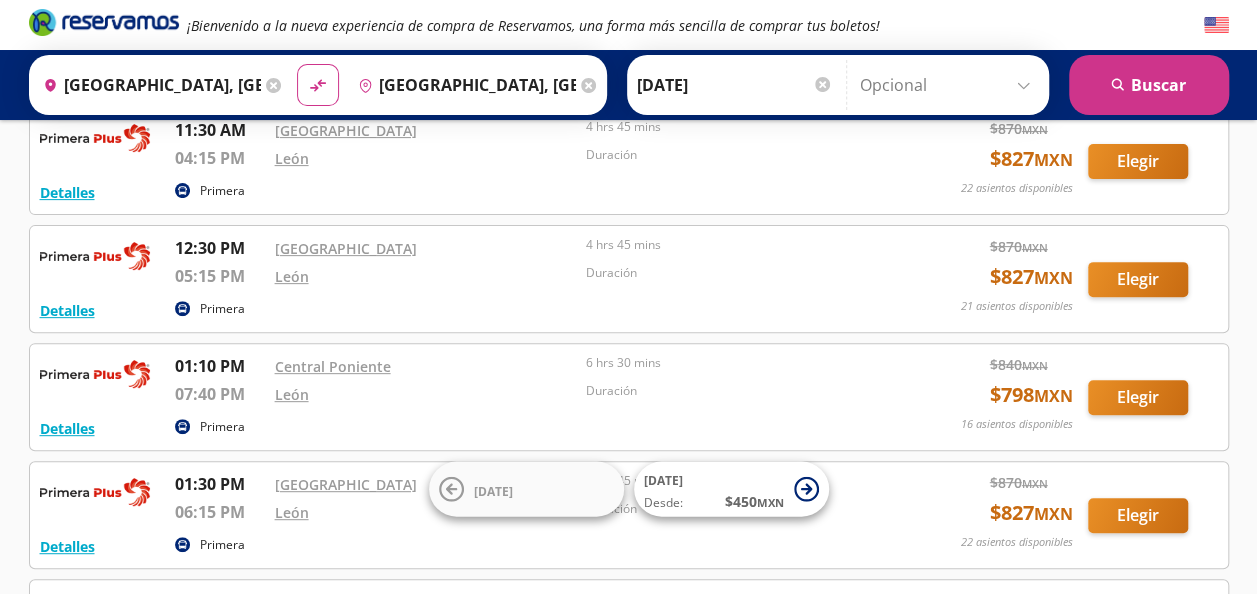 scroll, scrollTop: 0, scrollLeft: 0, axis: both 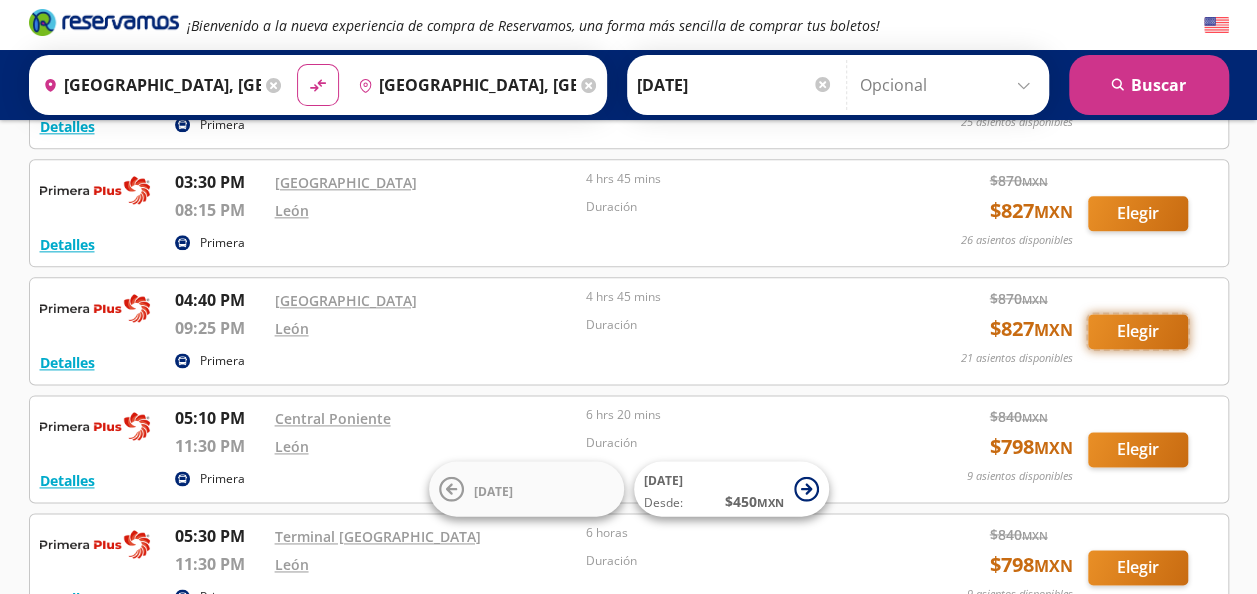 click on "Elegir" at bounding box center (1138, 331) 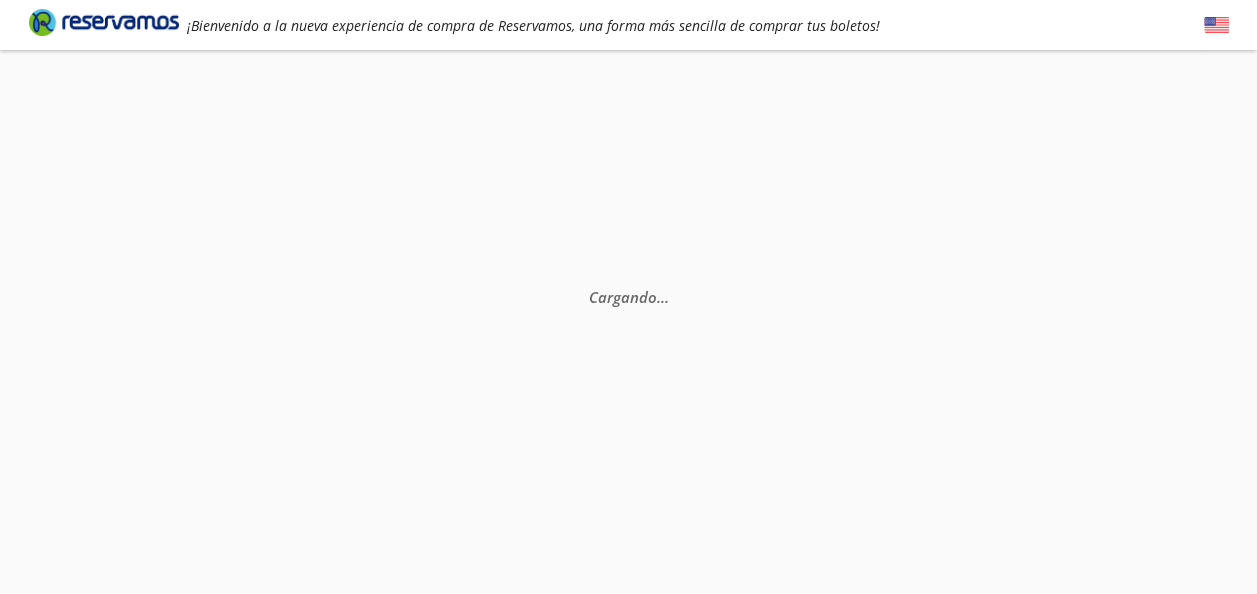 scroll, scrollTop: 0, scrollLeft: 0, axis: both 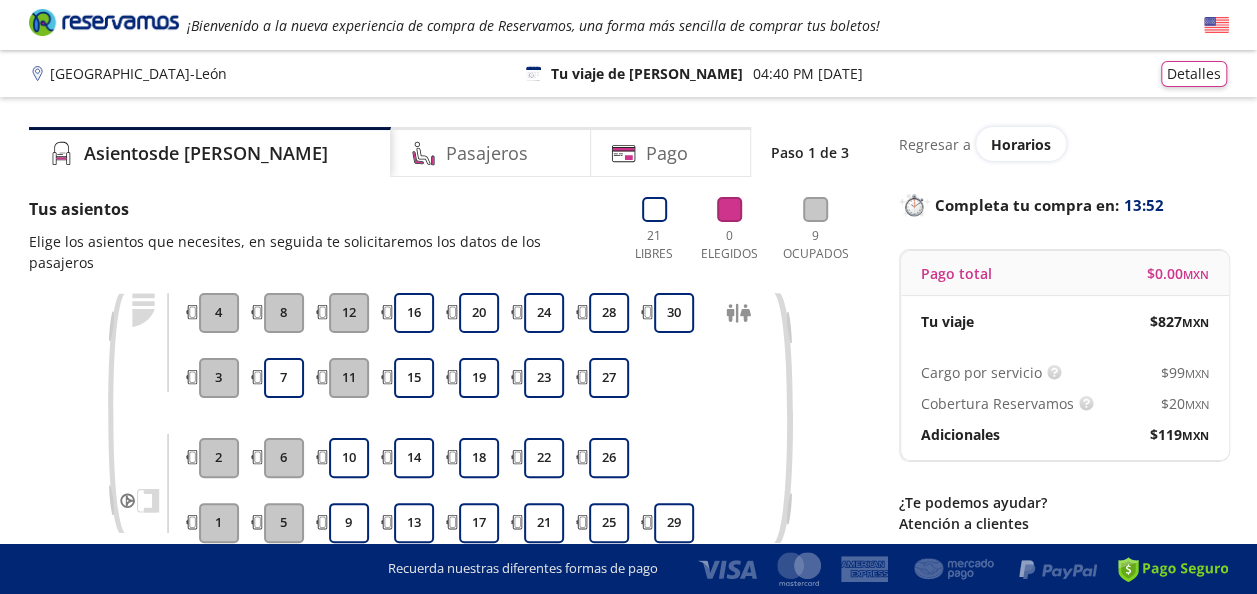 click on "12" at bounding box center [349, 313] 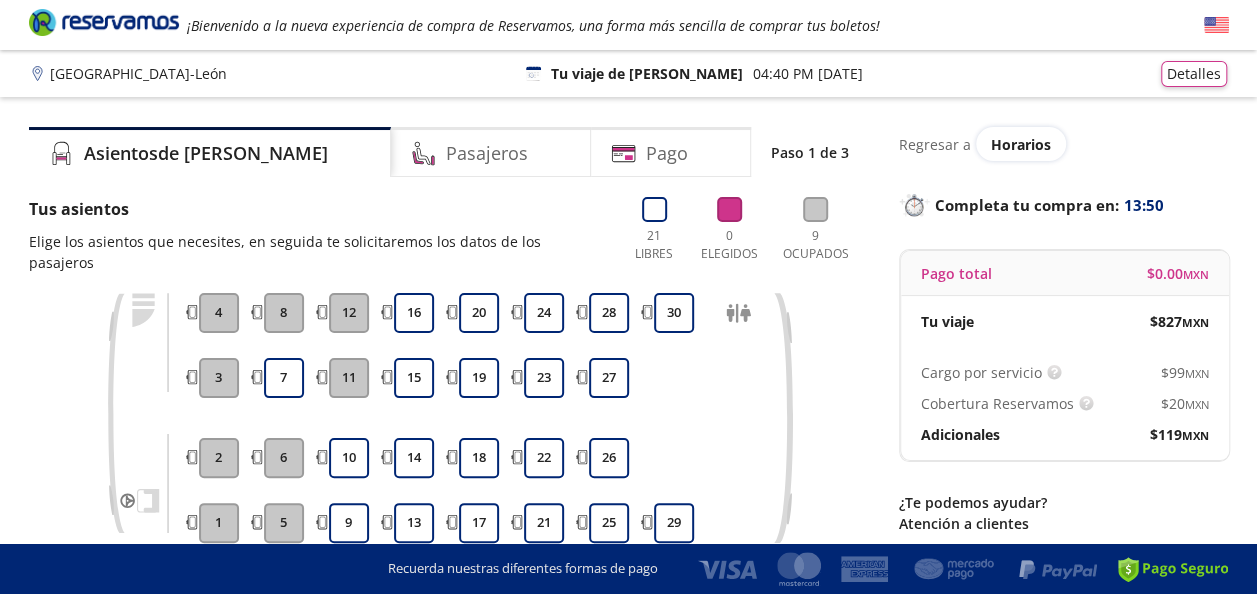 click on "12" at bounding box center [349, 313] 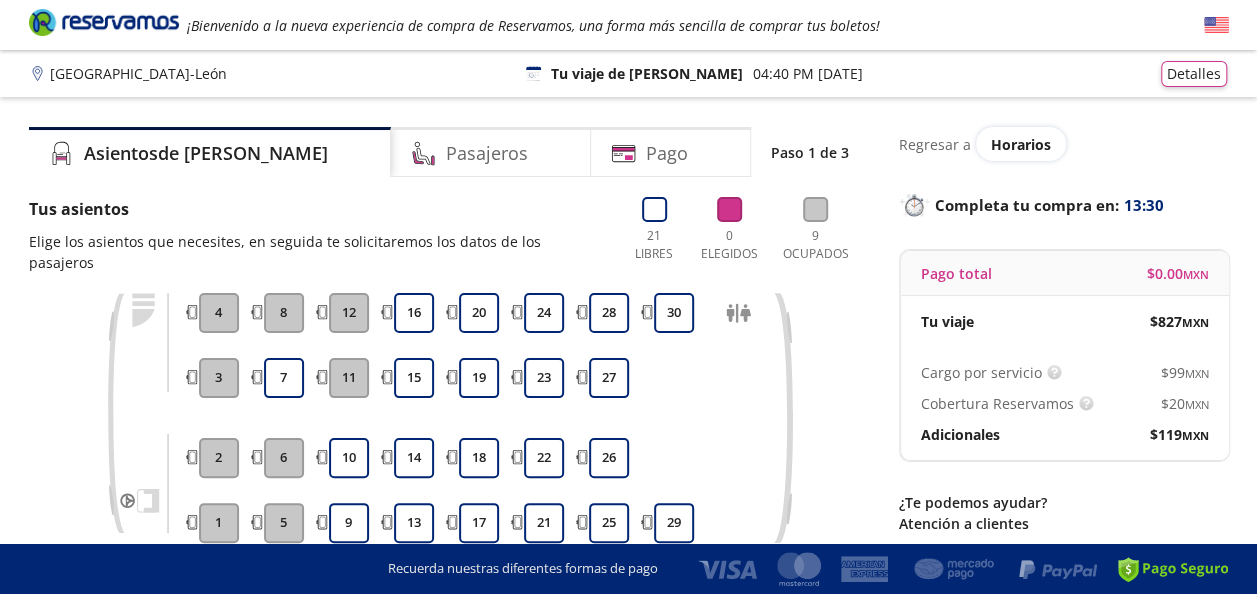 click on "12" at bounding box center (349, 313) 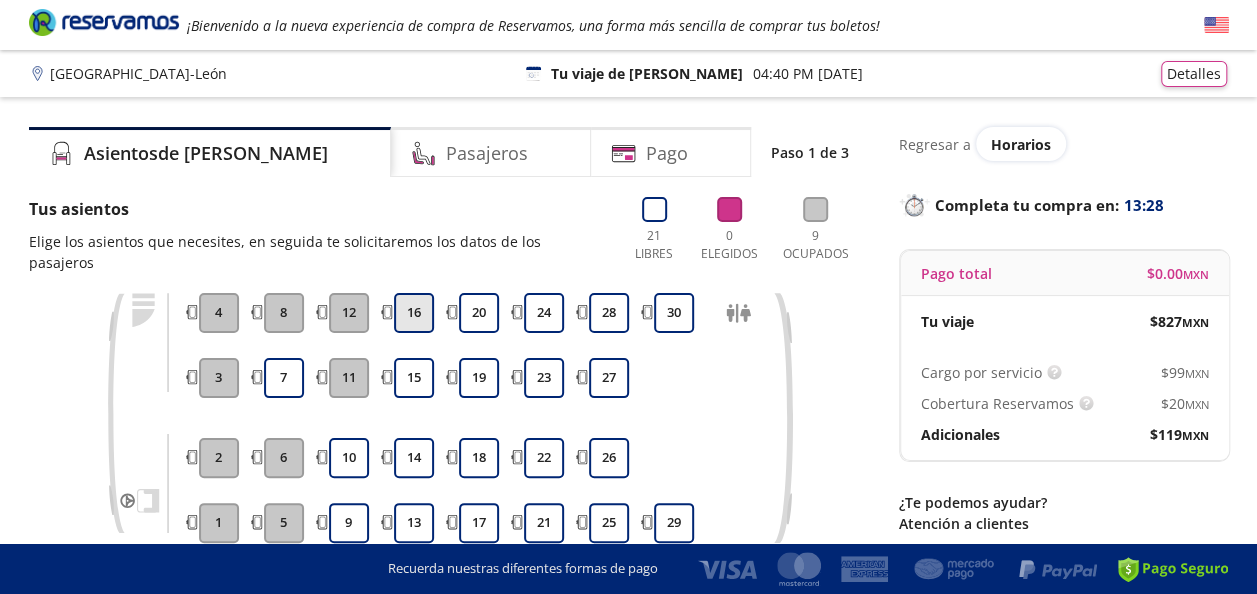 click on "16" at bounding box center (414, 313) 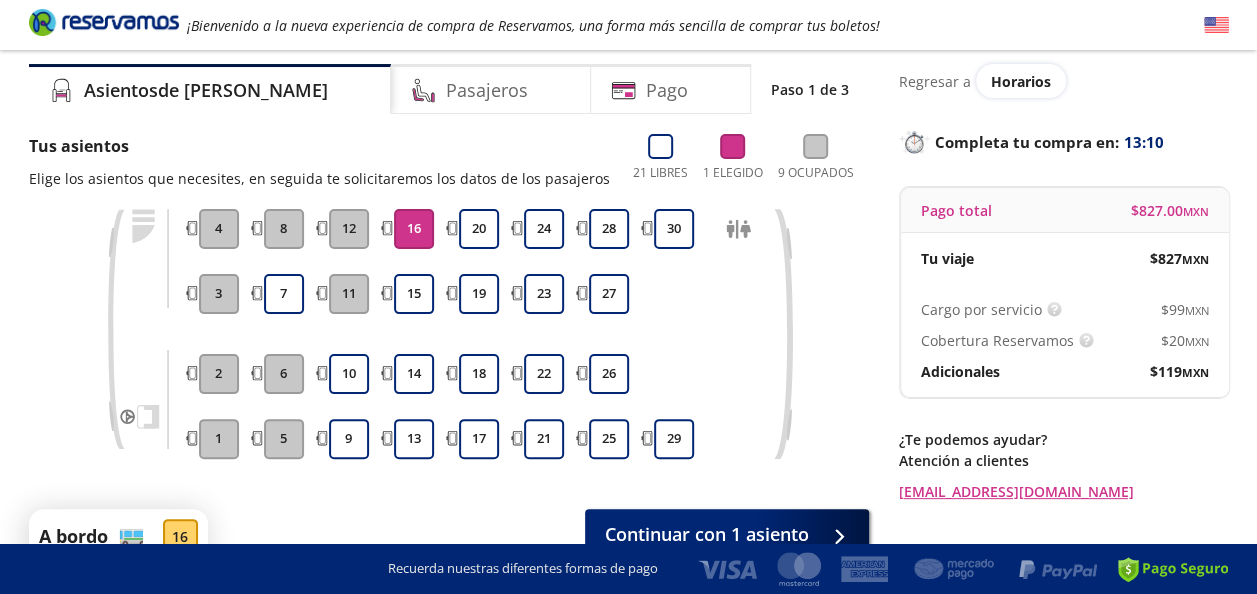 scroll, scrollTop: 80, scrollLeft: 0, axis: vertical 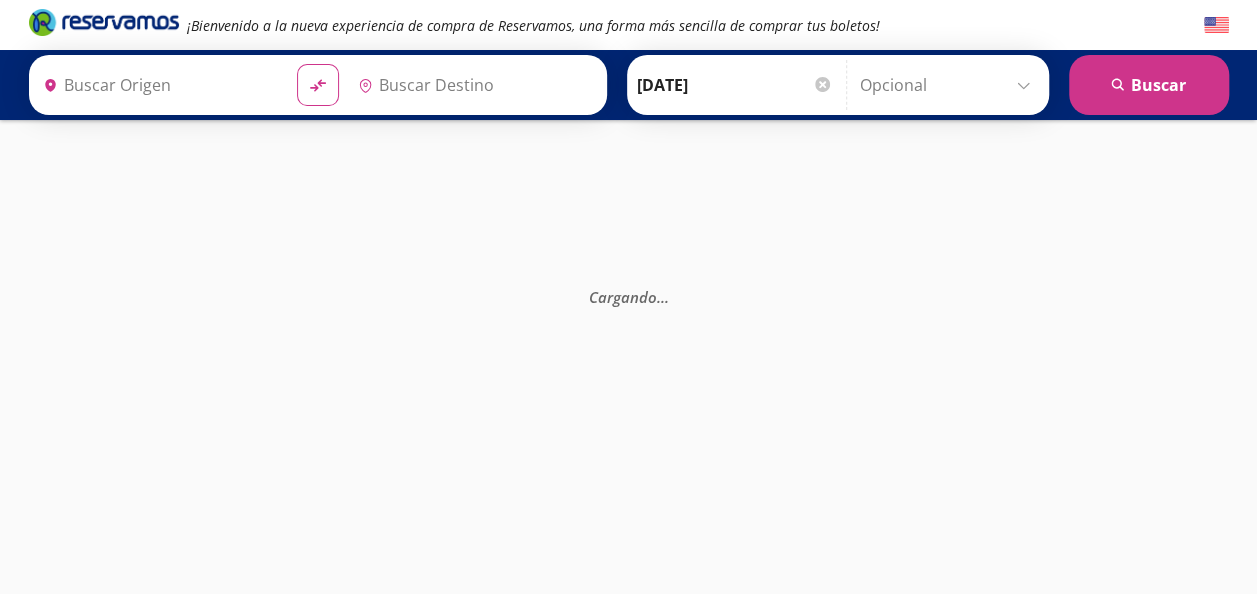 type on "[GEOGRAPHIC_DATA], [GEOGRAPHIC_DATA]" 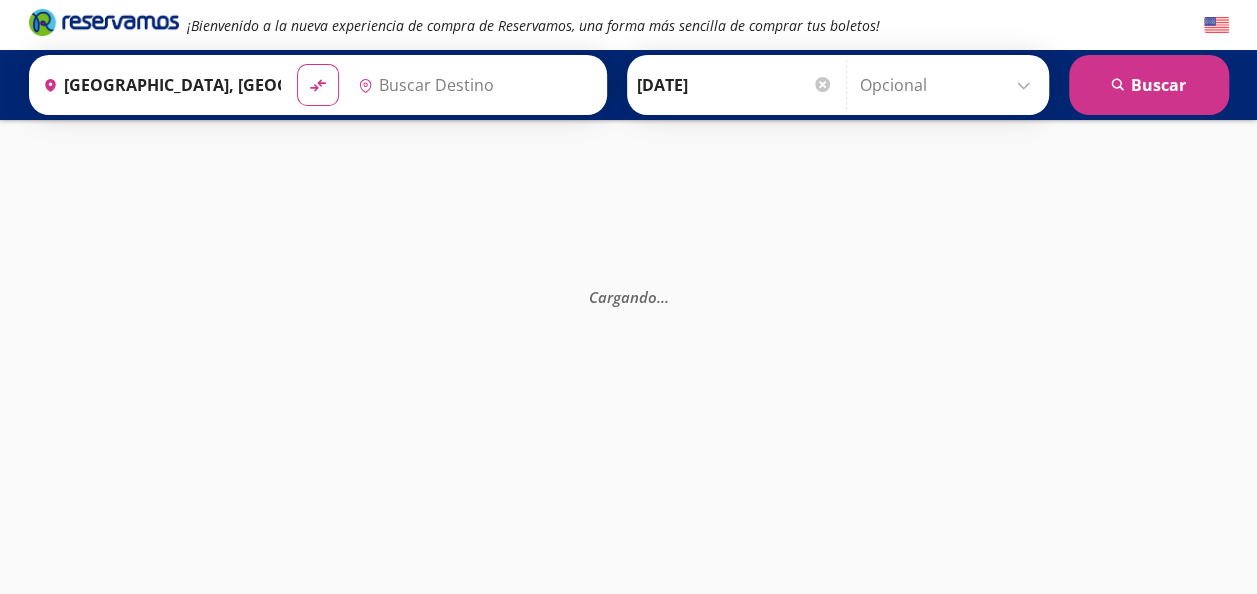 type on "[GEOGRAPHIC_DATA], [GEOGRAPHIC_DATA]" 